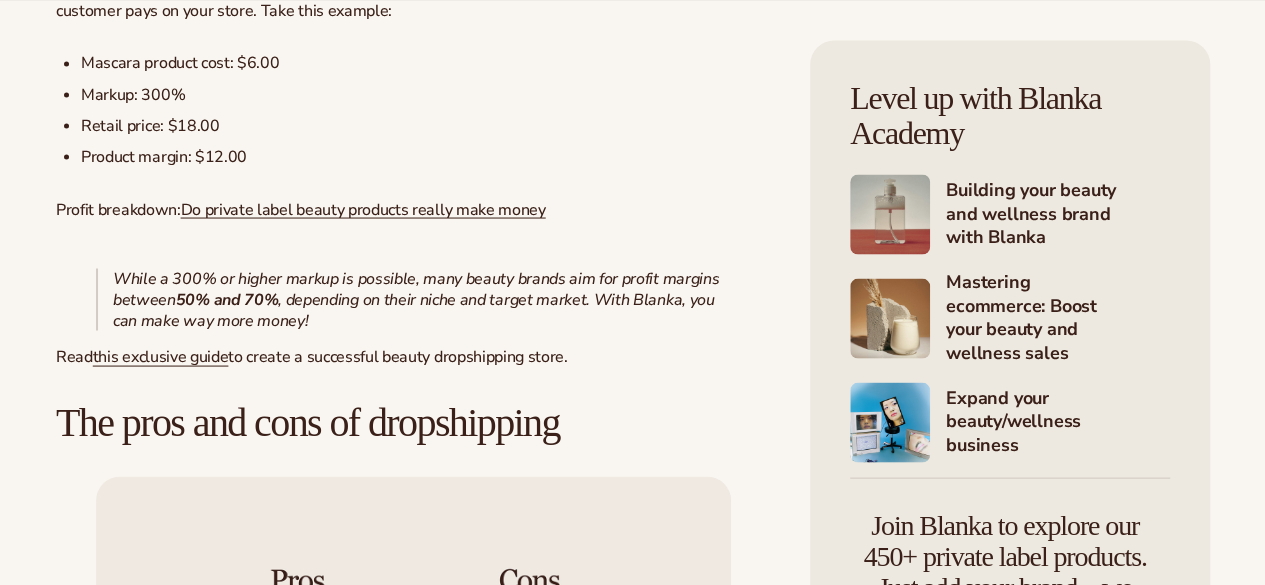 scroll, scrollTop: 1803, scrollLeft: 0, axis: vertical 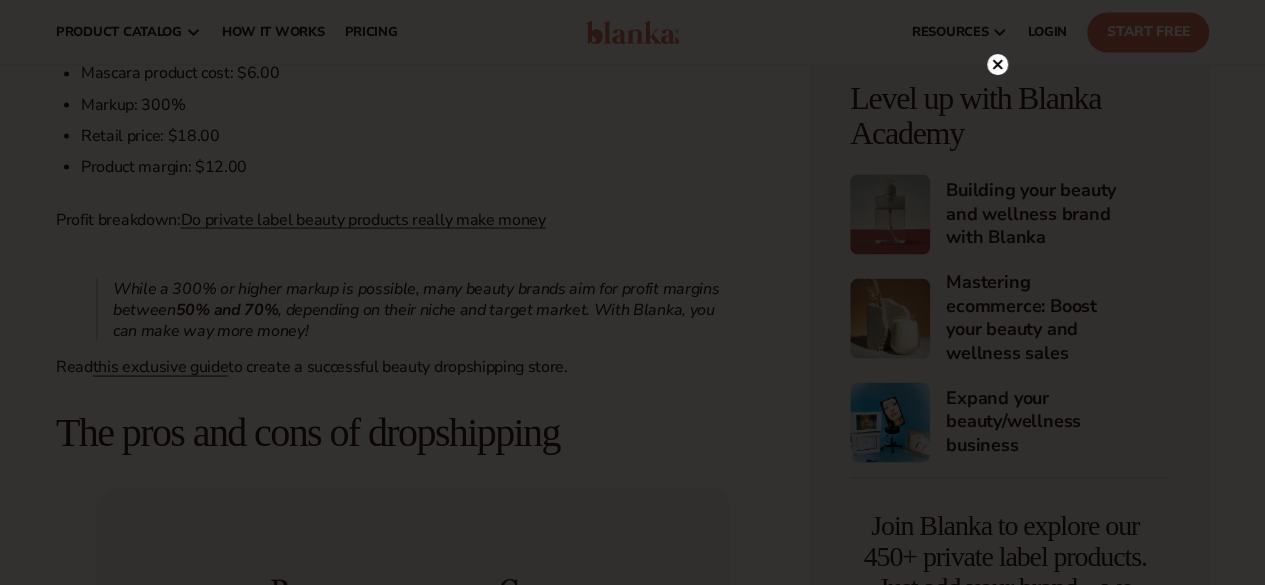 click 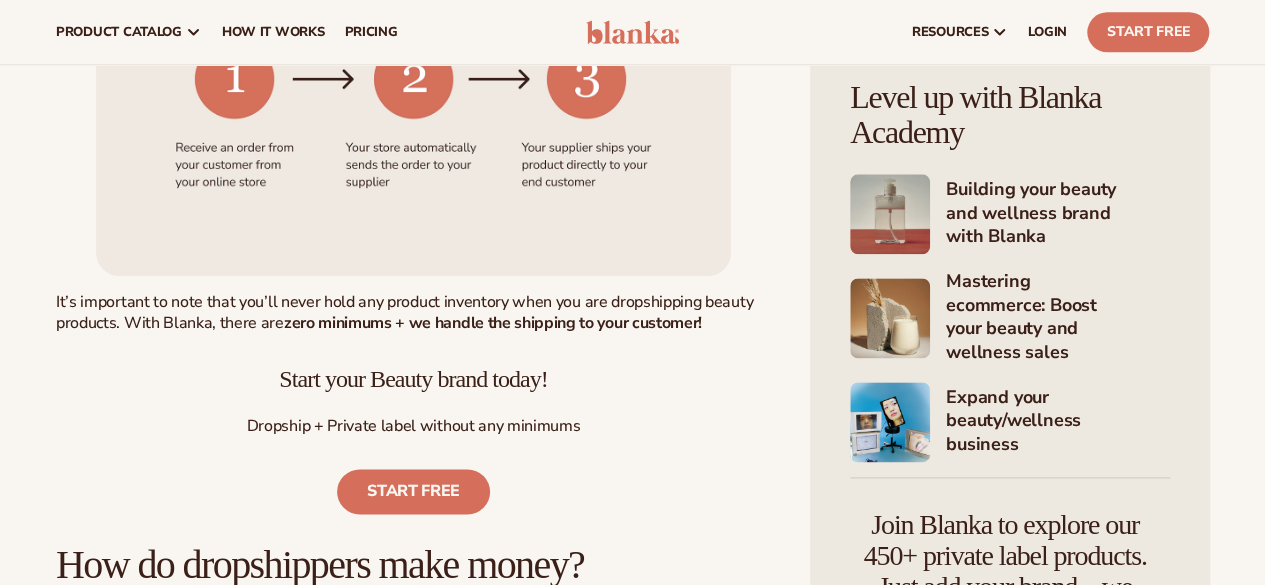 scroll, scrollTop: 1152, scrollLeft: 0, axis: vertical 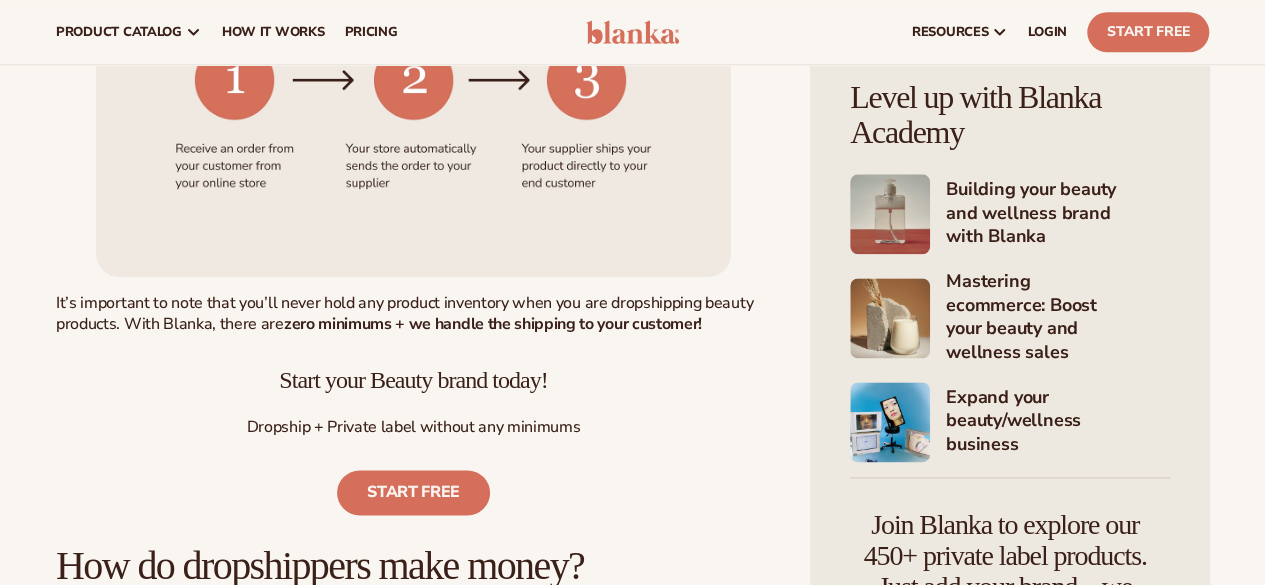 click at bounding box center [633, 32] 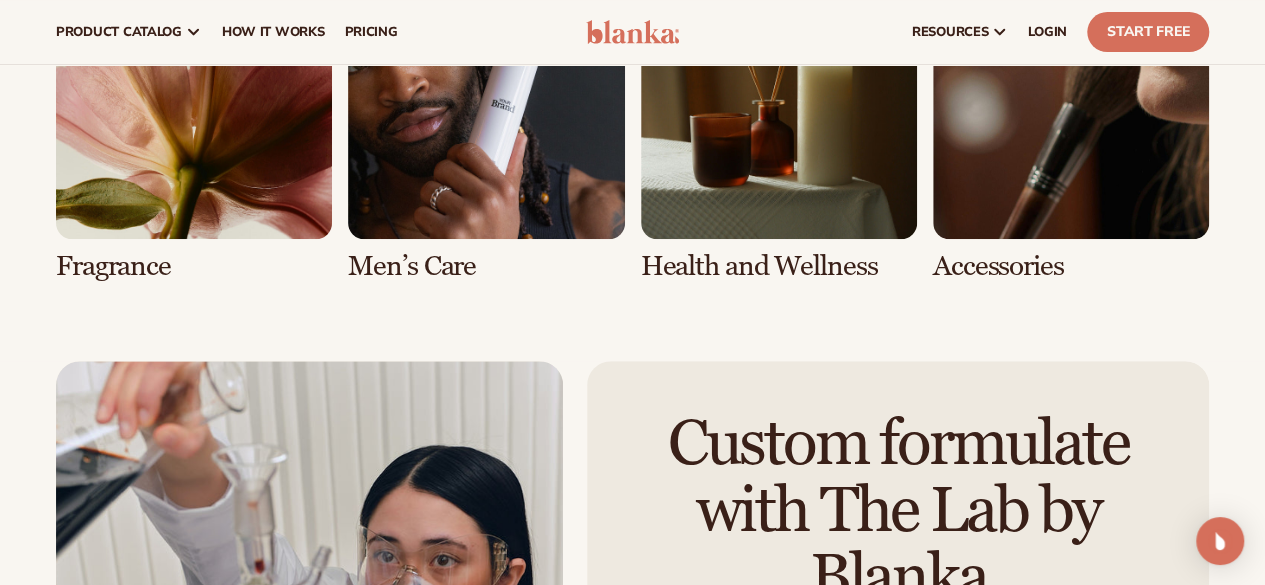 scroll, scrollTop: 4038, scrollLeft: 0, axis: vertical 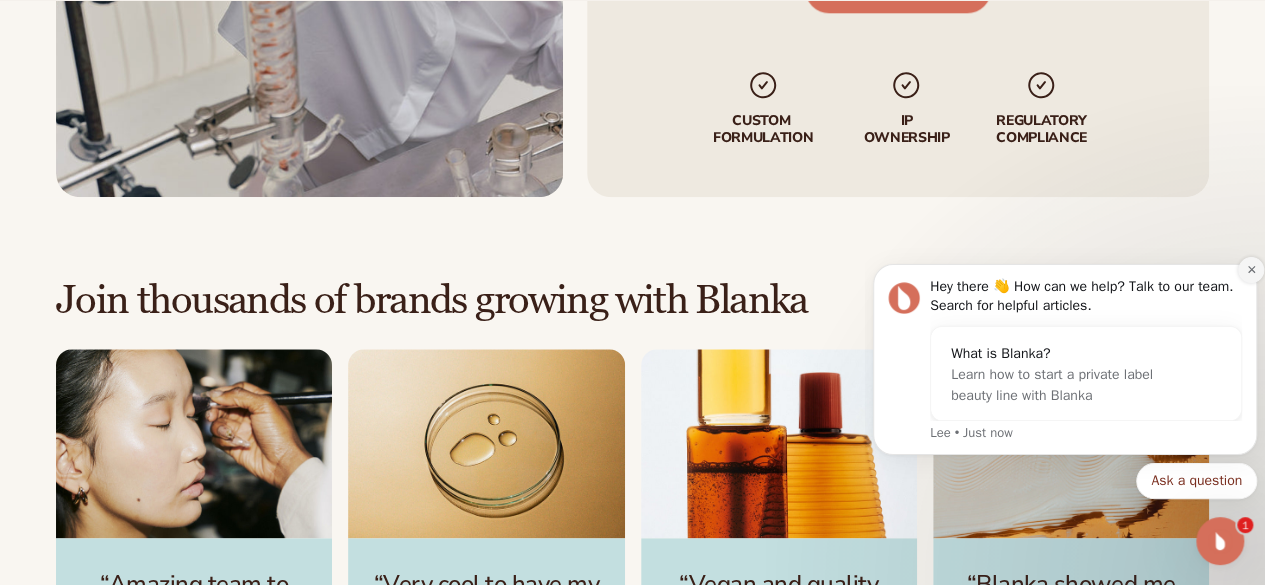 click 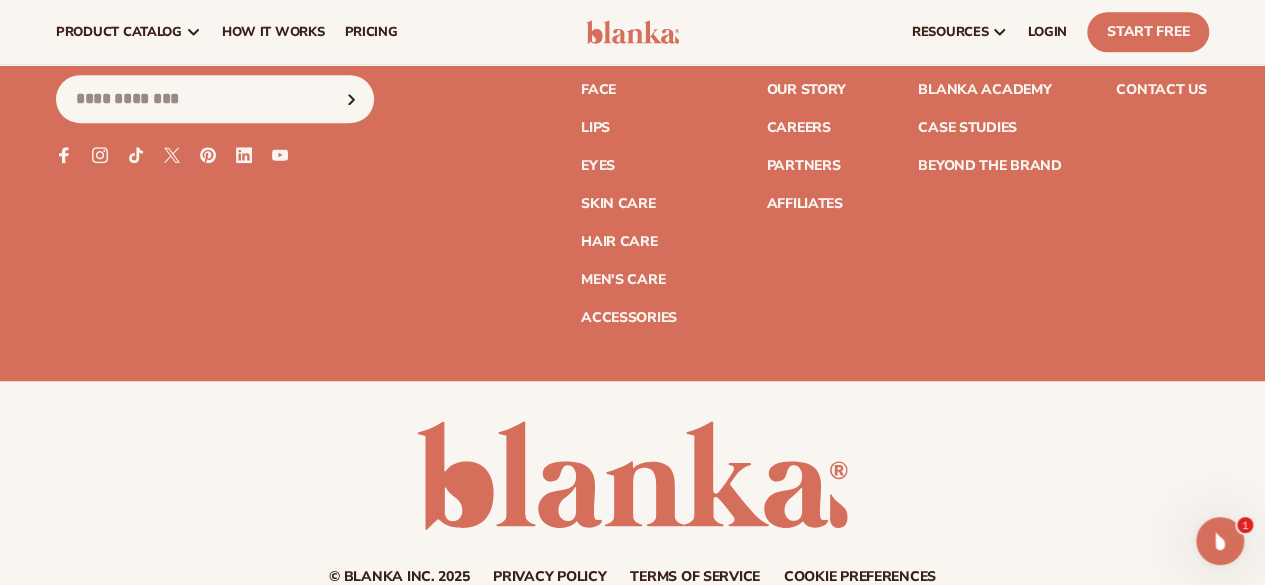 scroll, scrollTop: 8168, scrollLeft: 0, axis: vertical 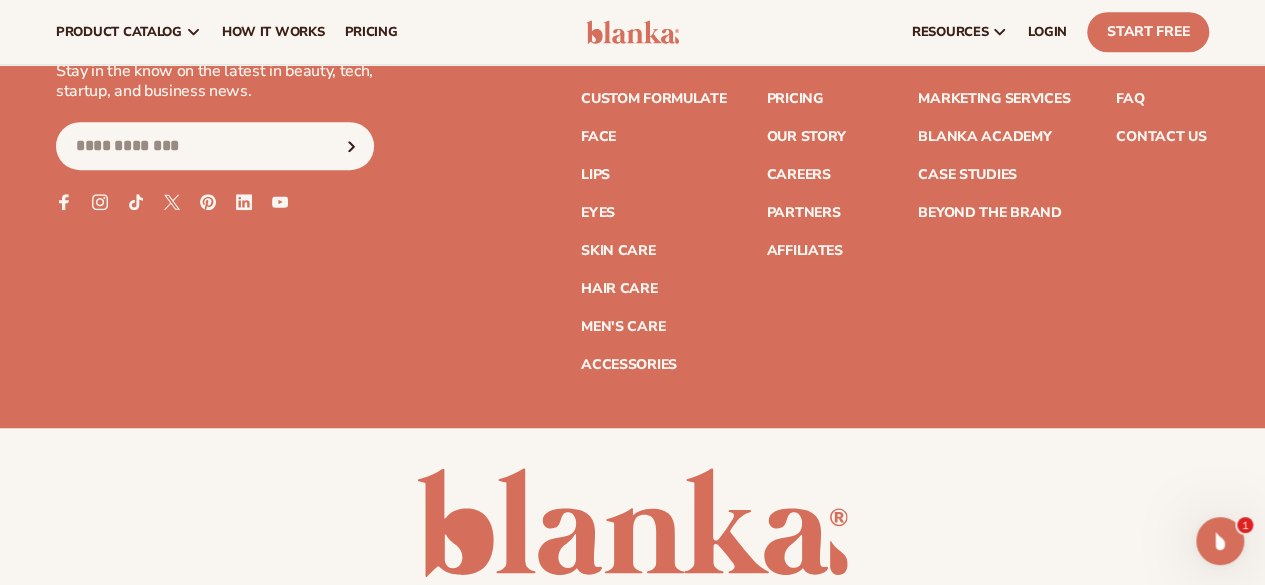 click 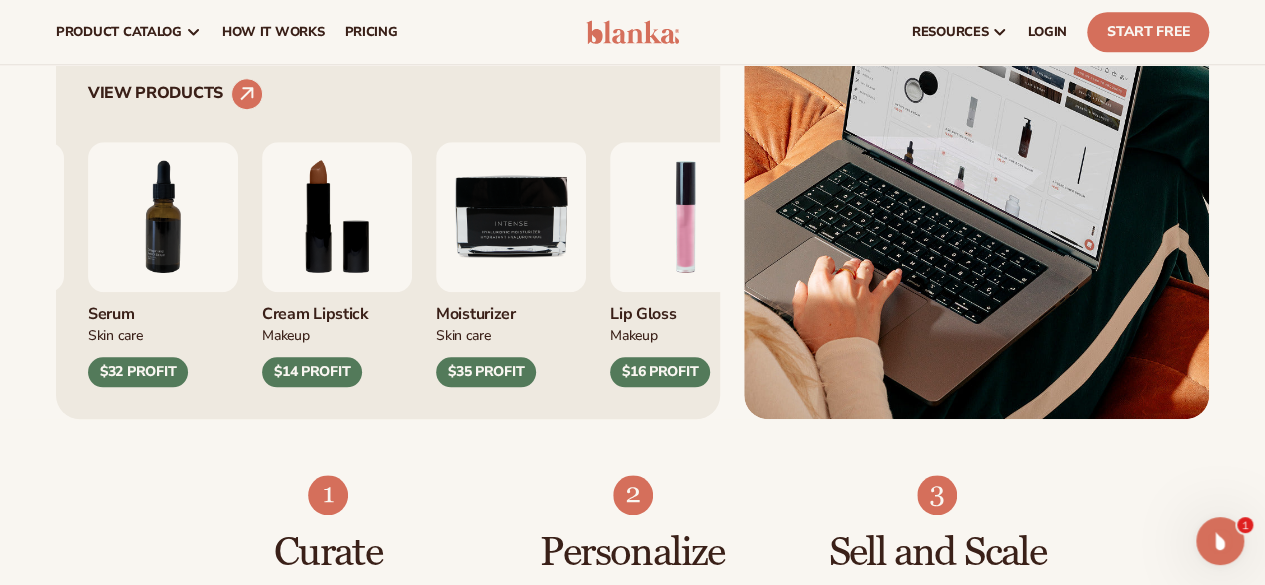 scroll, scrollTop: 805, scrollLeft: 0, axis: vertical 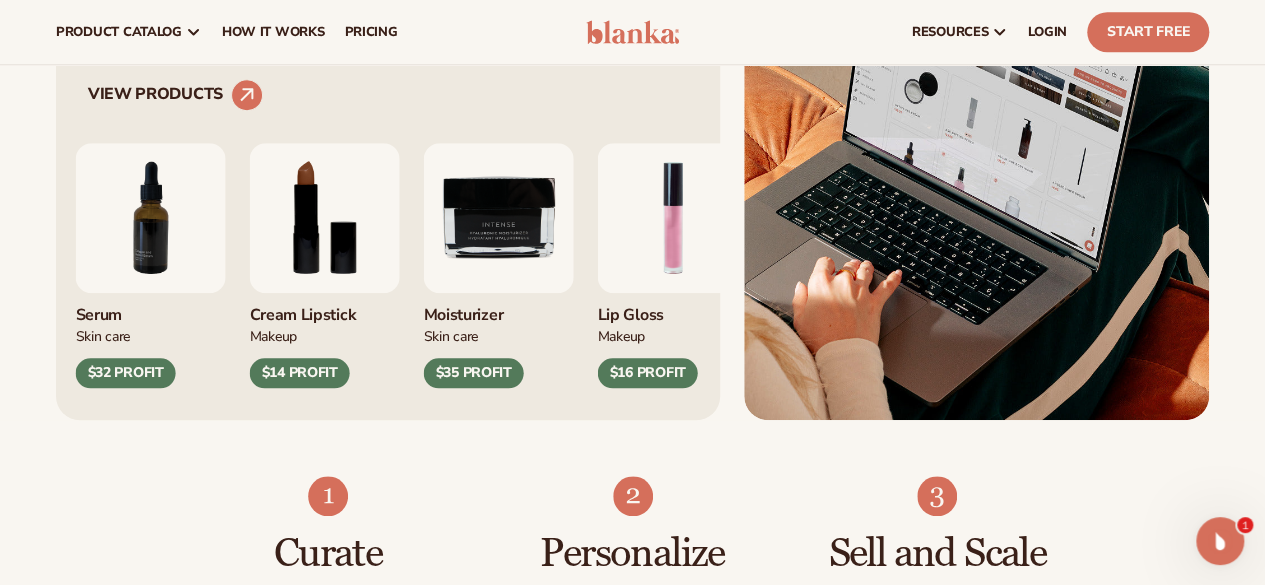 click at bounding box center (499, 218) 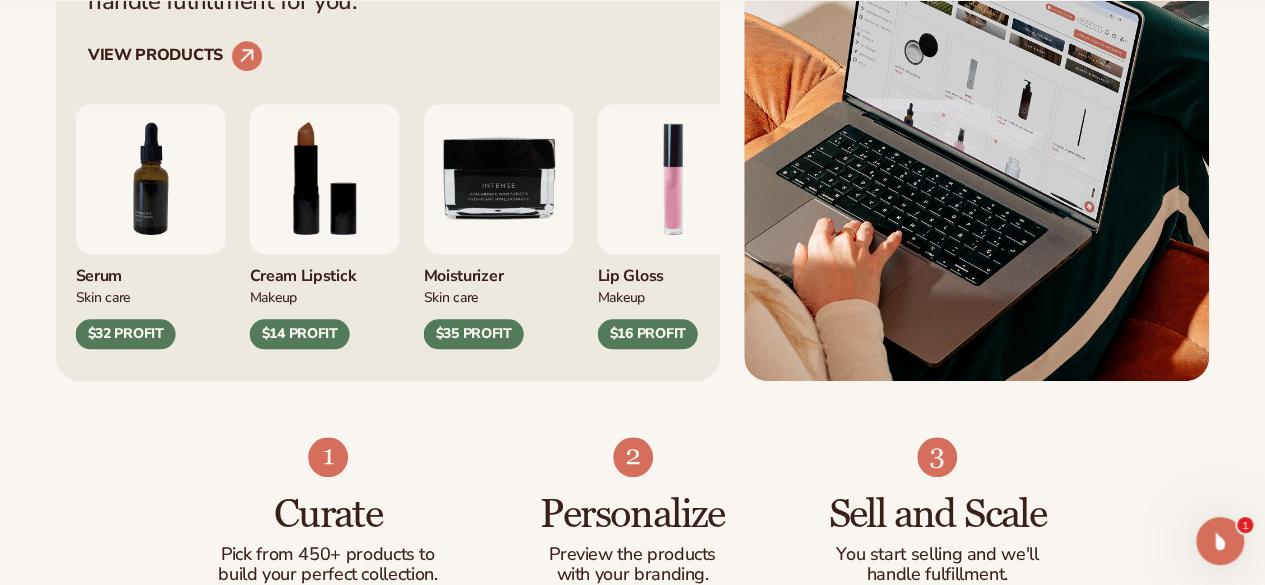 scroll, scrollTop: 850, scrollLeft: 0, axis: vertical 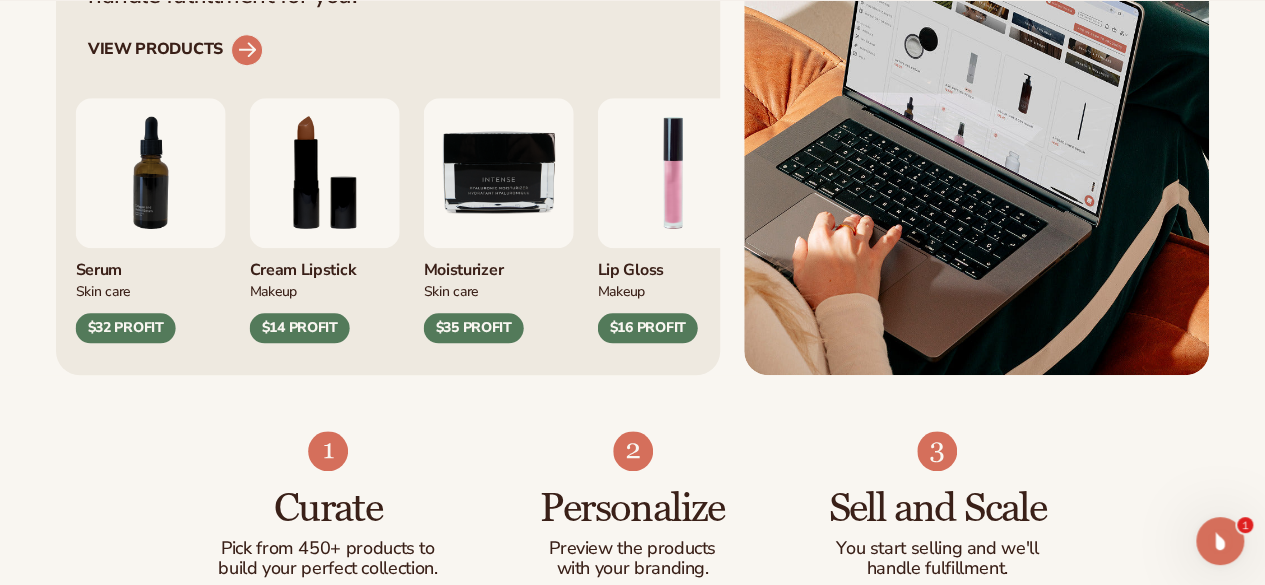 click 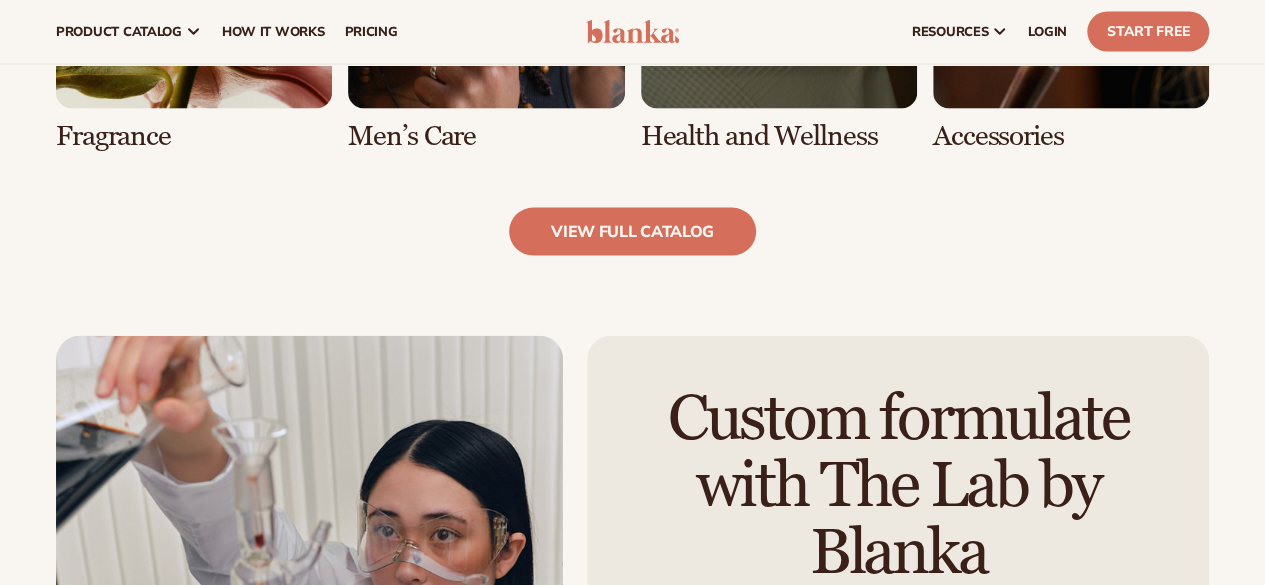 scroll, scrollTop: 1956, scrollLeft: 0, axis: vertical 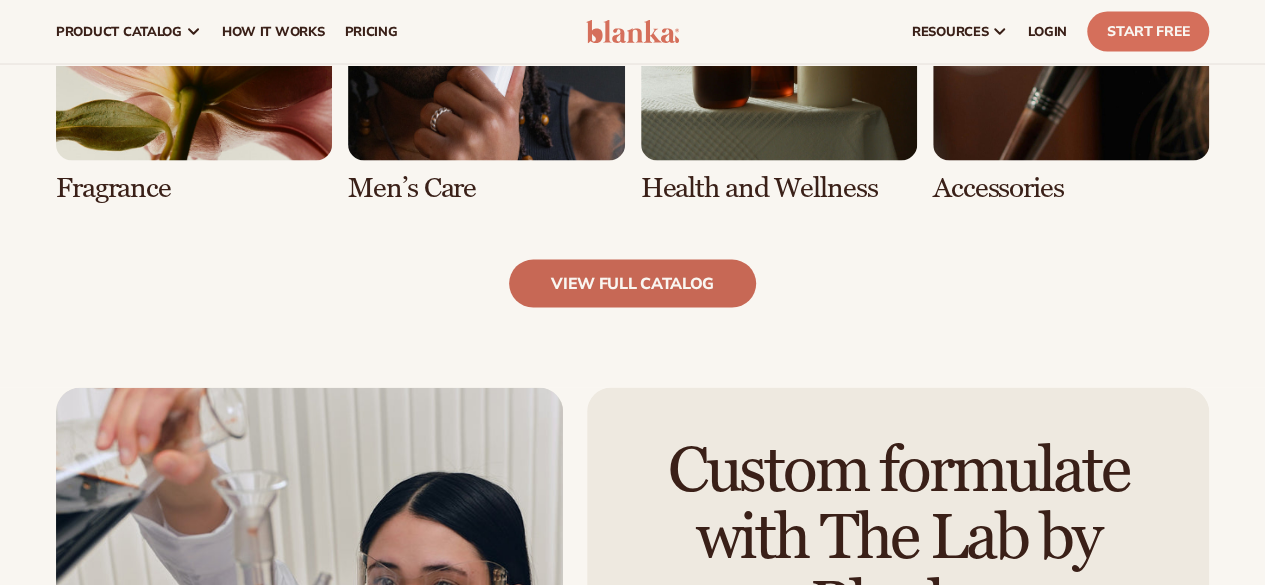click on "view full catalog" at bounding box center (632, 284) 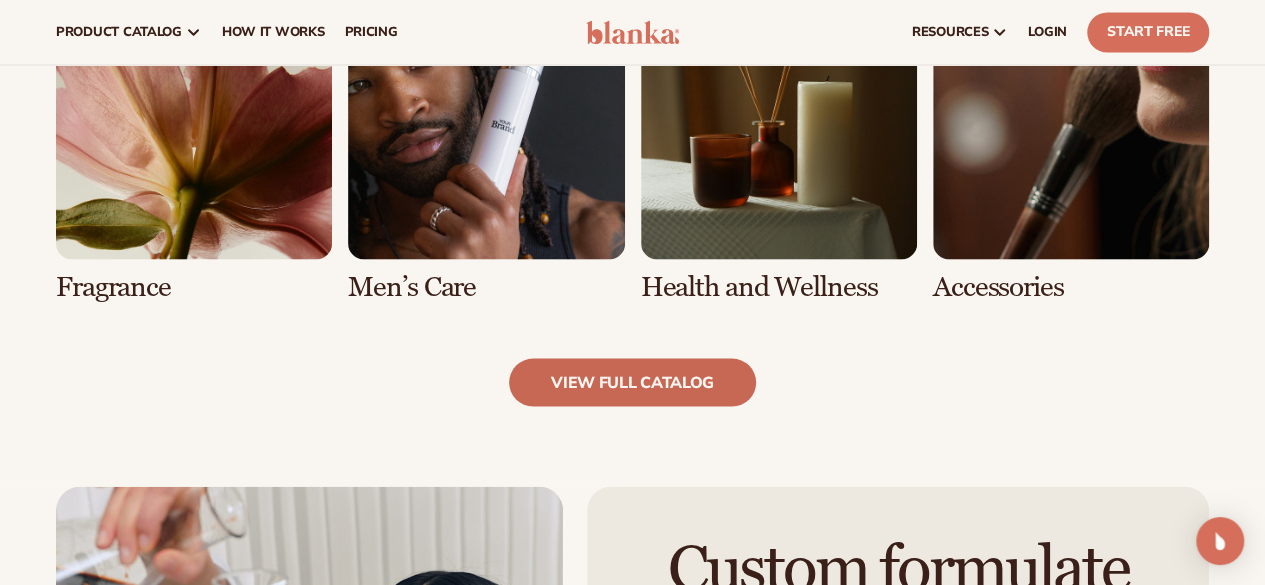 scroll, scrollTop: 1743, scrollLeft: 0, axis: vertical 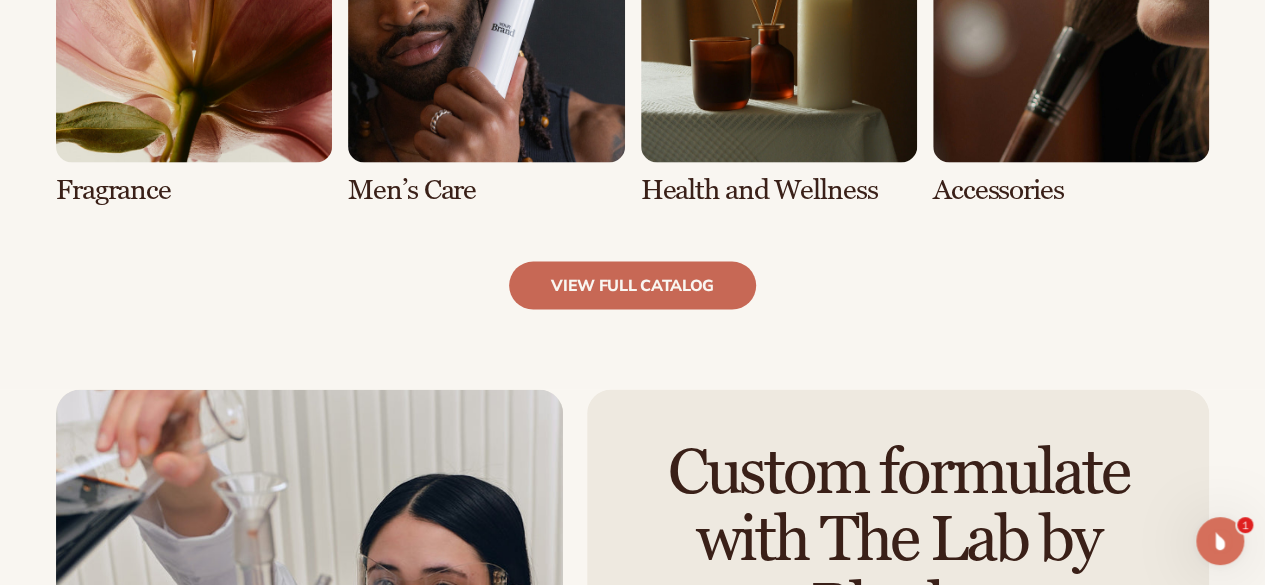 click on "view full catalog" at bounding box center (632, 286) 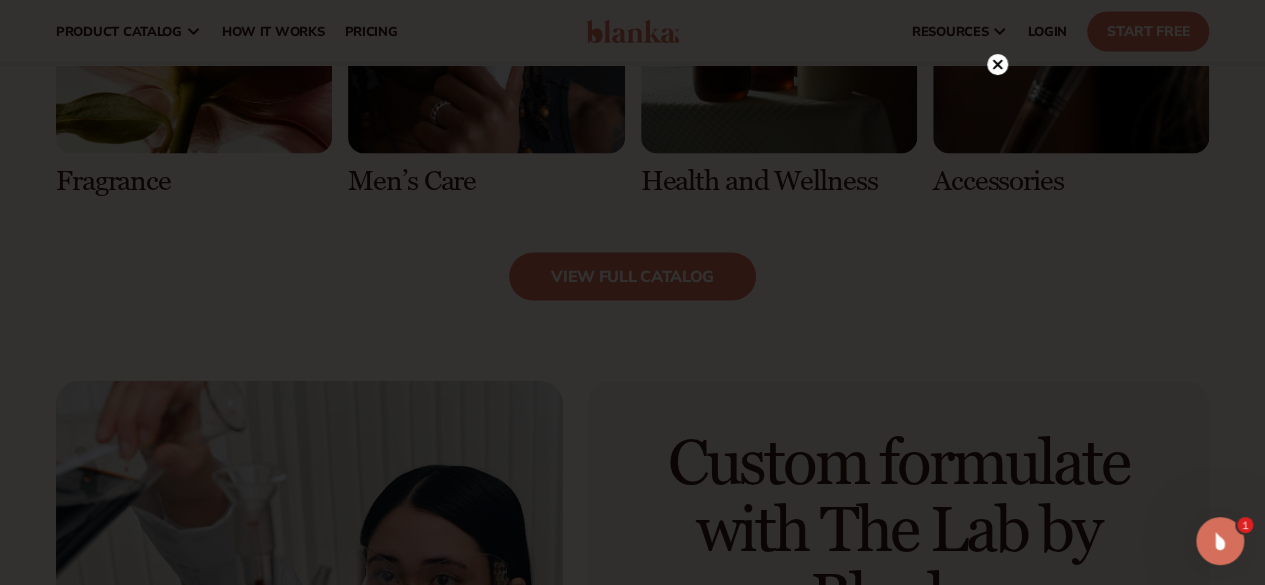 scroll, scrollTop: 1962, scrollLeft: 0, axis: vertical 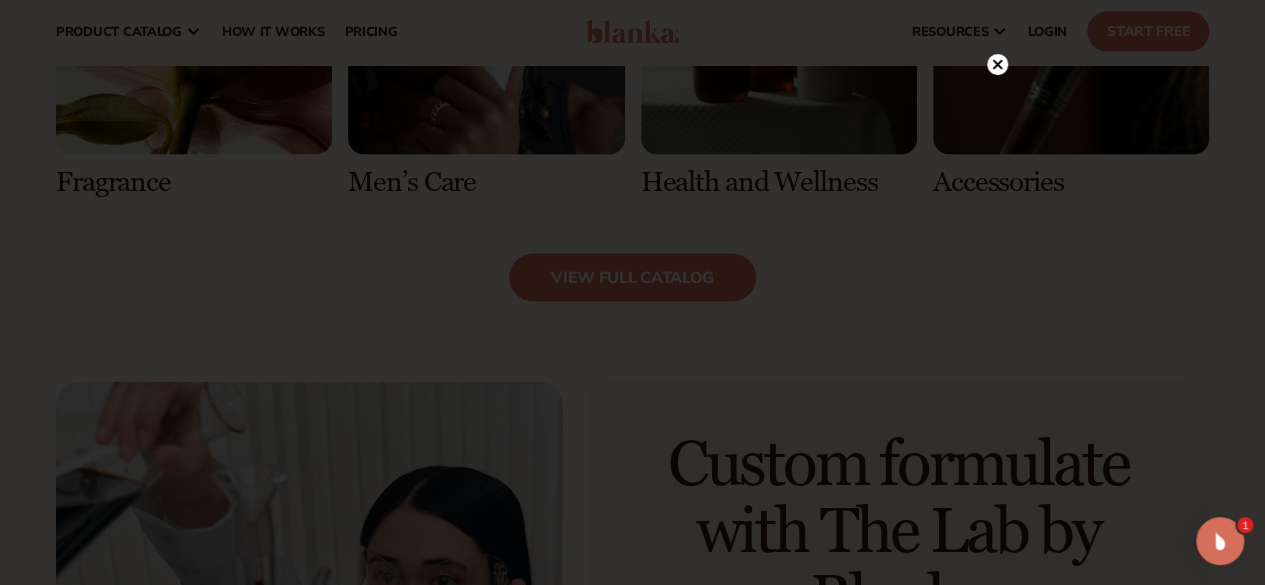 click 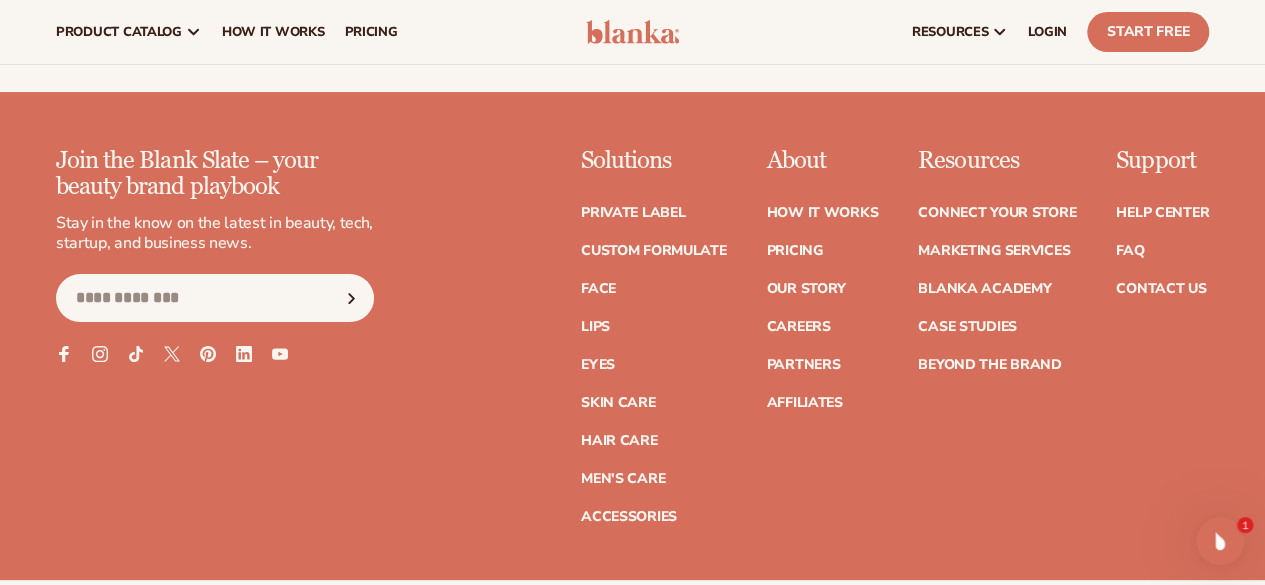 scroll, scrollTop: 3906, scrollLeft: 0, axis: vertical 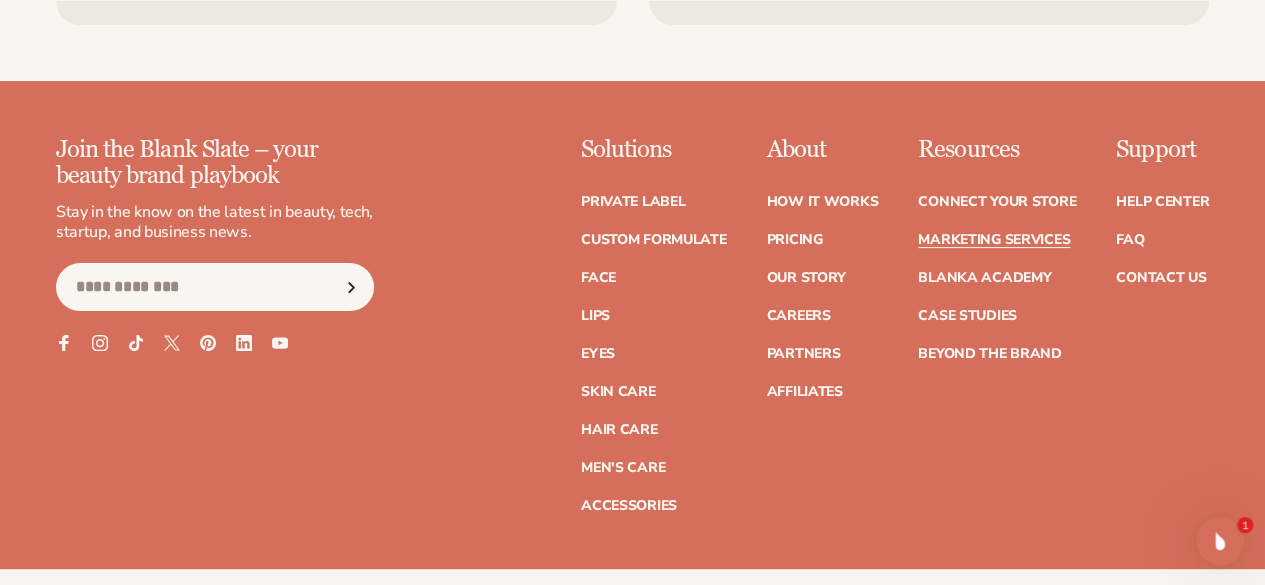 click on "Marketing services" at bounding box center (994, 240) 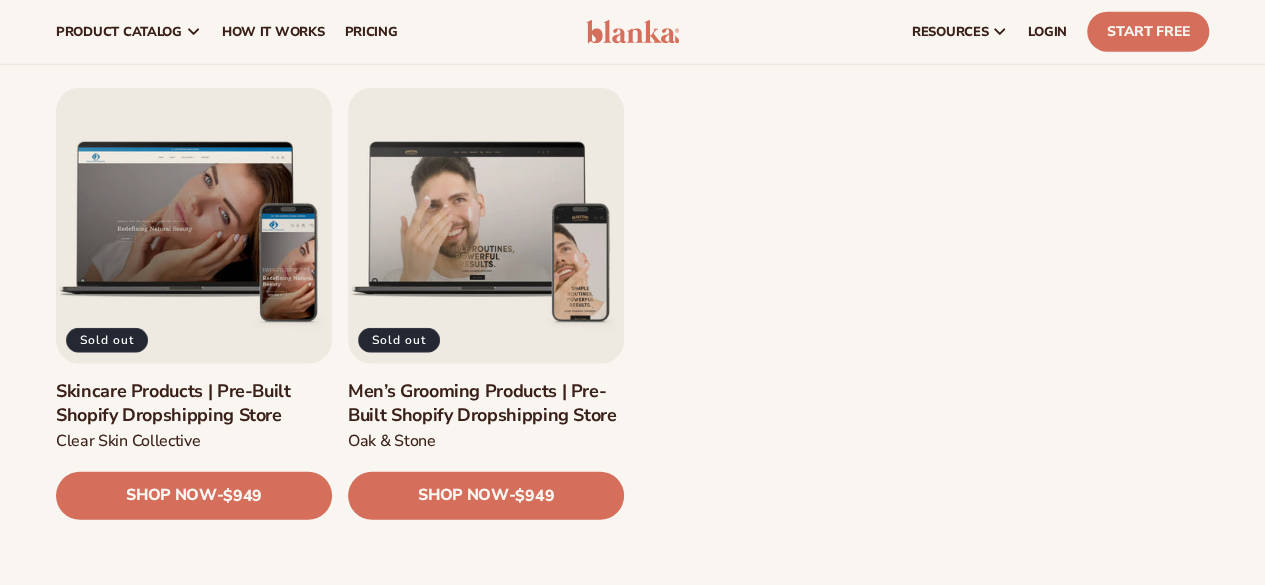 scroll, scrollTop: 2482, scrollLeft: 0, axis: vertical 